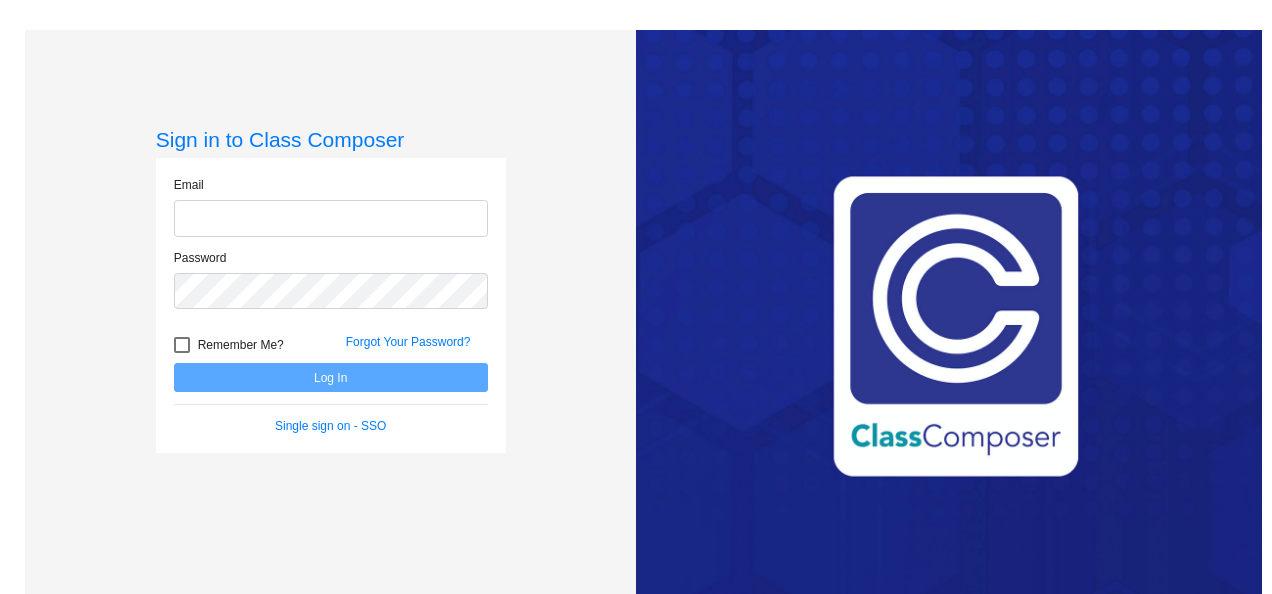 scroll, scrollTop: 0, scrollLeft: 0, axis: both 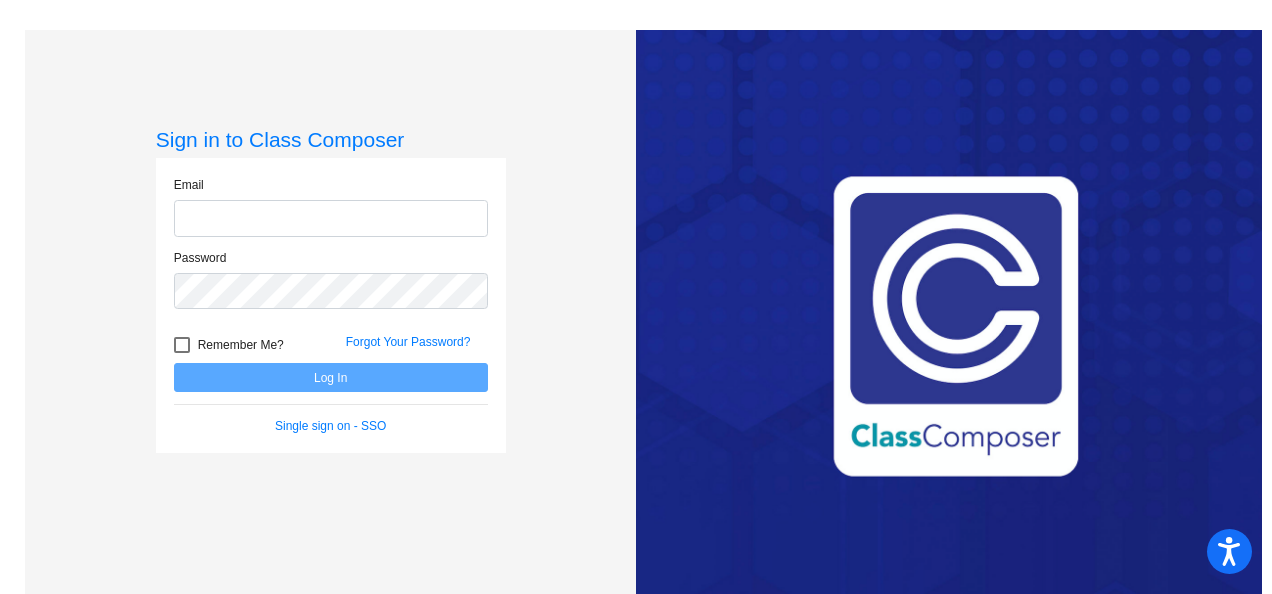 click 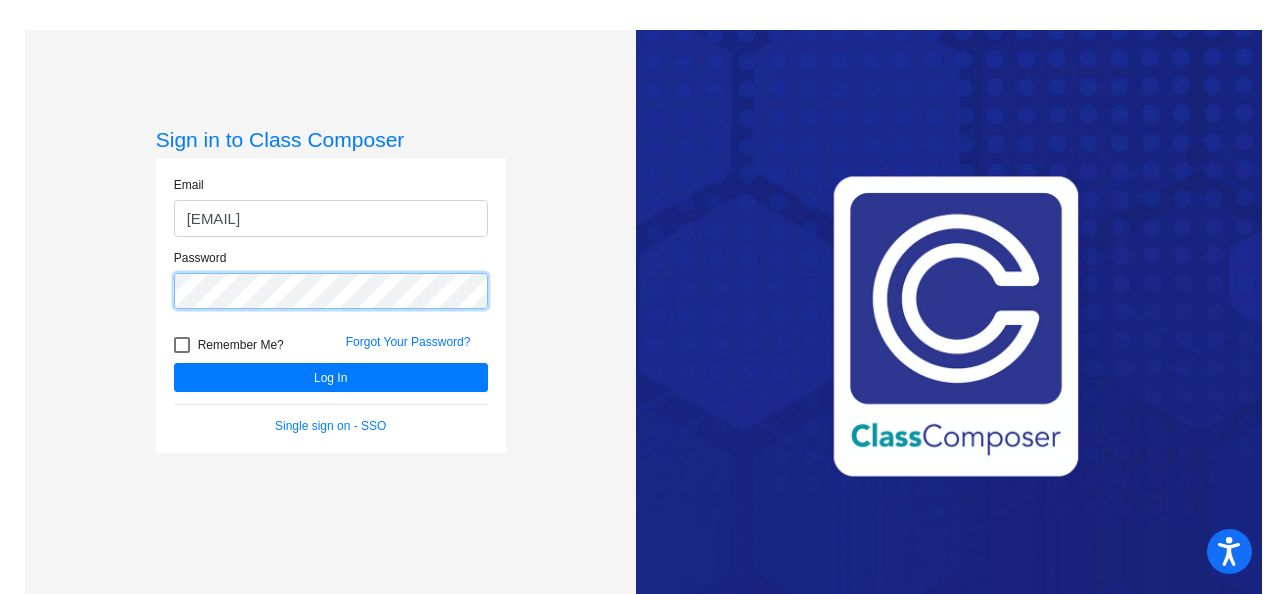 click on "Log In" 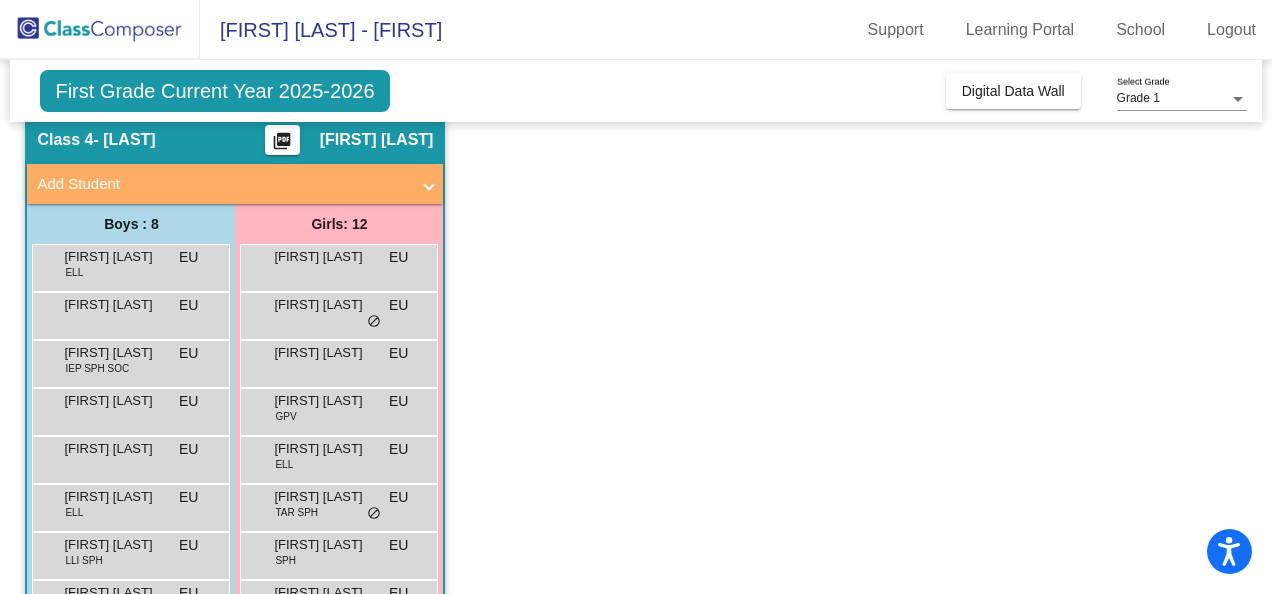 scroll, scrollTop: 78, scrollLeft: 0, axis: vertical 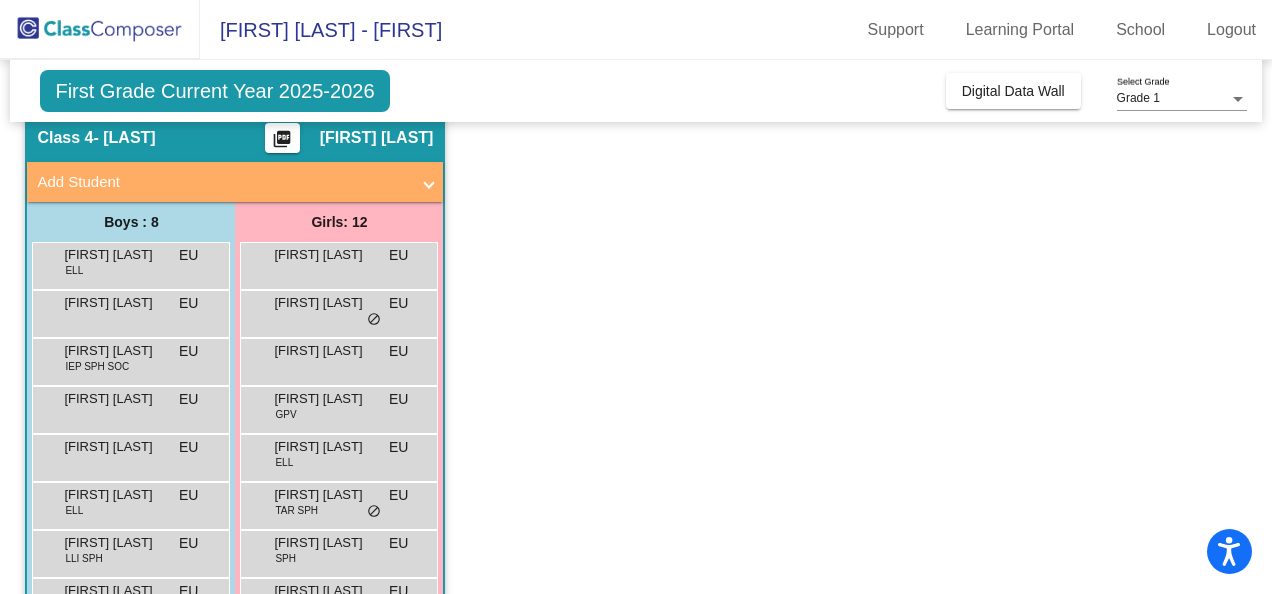 click on "Class 4   - ULAN  picture_as_pdf [FIRST] [LAST]  Add Student  First Name Last Name Student Id  (Recommended)   Boy   Girl   Non Binary Add Close  Boys : 8  [NAME] ELL EU lock do_not_disturb_alt [NAME] EU lock do_not_disturb_alt Bennett Lewis IEP SPH SOC EU lock do_not_disturb_alt [NAME] EU lock do_not_disturb_alt Derek Tolliver EU lock do_not_disturb_alt Dragan Malisic ELL EU lock do_not_disturb_alt Jeremiah Aguirre LLI SPH EU lock do_not_disturb_alt Rembrandt Hoogeveen EU lock do_not_disturb_alt Girls: 12 Adamantia Yannakopoulos EU lock do_not_disturb_alt Camora Ellis EU lock do_not_disturb_alt Elizabeth Daniels EU lock do_not_disturb_alt Haylee McCullough GPV EU lock do_not_disturb_alt Le Tuong Nguyen ELL EU lock do_not_disturb_alt Liana Ibarra TAR SPH EU lock do_not_disturb_alt Luna Melgoza SPH EU lock do_not_disturb_alt Mia Grijalva EU lock do_not_disturb_alt Mira Kuna EU lock do_not_disturb_alt Miran Alzoubi ELL EU lock do_not_disturb_alt Taylor Montgomery EU lock do_not_disturb_alt EU" 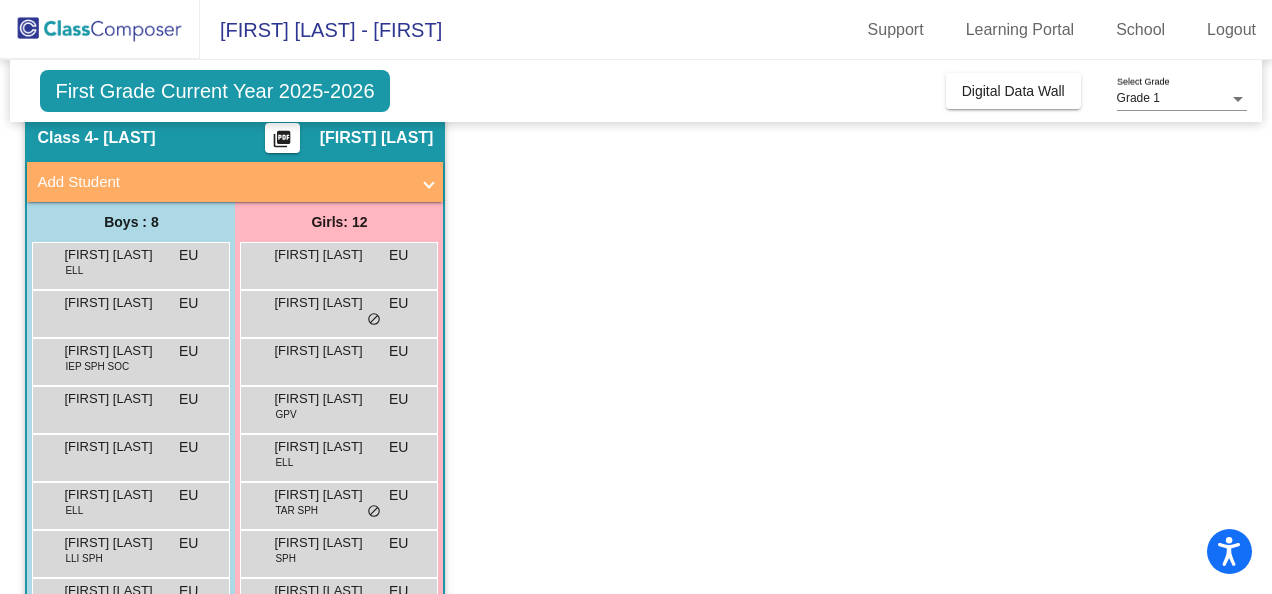 click on "Class 4   - ULAN  picture_as_pdf [FIRST] [LAST]  Add Student  First Name Last Name Student Id  (Recommended)   Boy   Girl   Non Binary Add Close  Boys : 8  [NAME] ELL EU lock do_not_disturb_alt [NAME] EU lock do_not_disturb_alt Bennett Lewis IEP SPH SOC EU lock do_not_disturb_alt [NAME] EU lock do_not_disturb_alt Derek Tolliver EU lock do_not_disturb_alt Dragan Malisic ELL EU lock do_not_disturb_alt Jeremiah Aguirre LLI SPH EU lock do_not_disturb_alt Rembrandt Hoogeveen EU lock do_not_disturb_alt Girls: 12 Adamantia Yannakopoulos EU lock do_not_disturb_alt Camora Ellis EU lock do_not_disturb_alt Elizabeth Daniels EU lock do_not_disturb_alt Haylee McCullough GPV EU lock do_not_disturb_alt Le Tuong Nguyen ELL EU lock do_not_disturb_alt Liana Ibarra TAR SPH EU lock do_not_disturb_alt Luna Melgoza SPH EU lock do_not_disturb_alt Mia Grijalva EU lock do_not_disturb_alt Mira Kuna EU lock do_not_disturb_alt Miran Alzoubi ELL EU lock do_not_disturb_alt Taylor Montgomery EU lock do_not_disturb_alt EU" 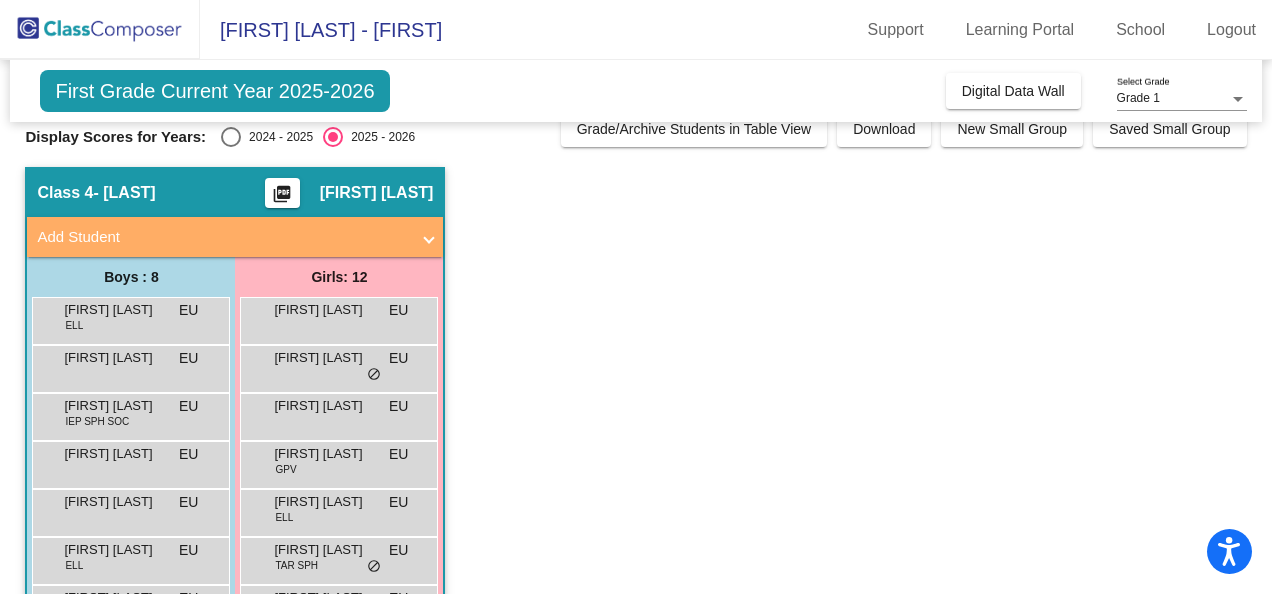 scroll, scrollTop: 0, scrollLeft: 0, axis: both 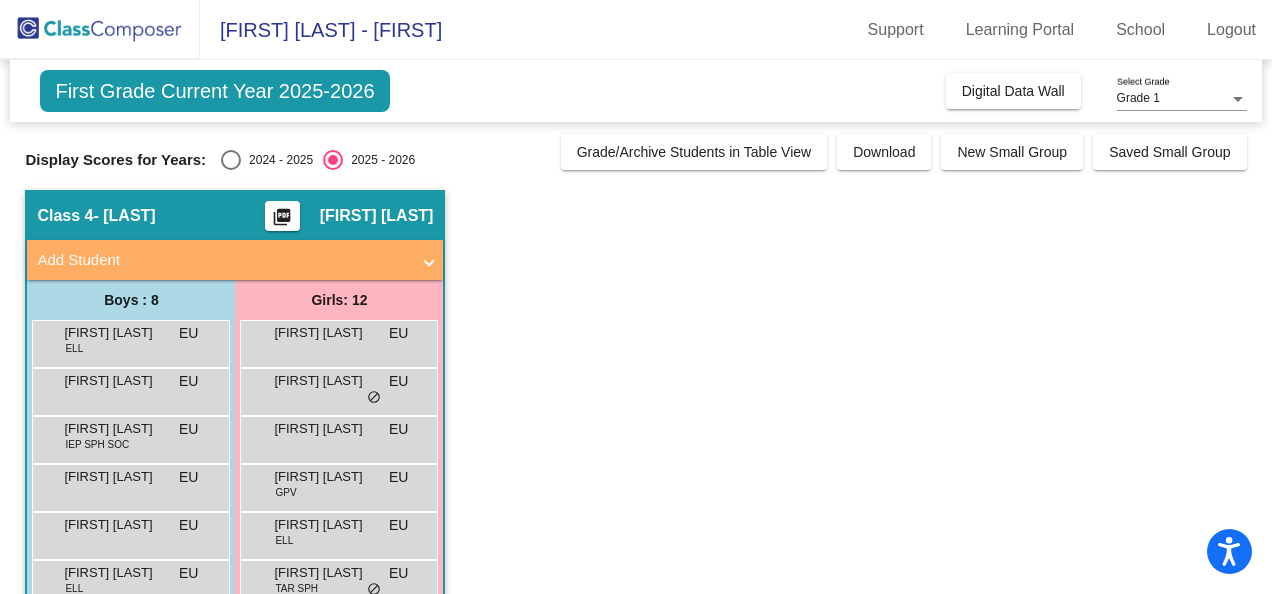 click on "Digital Data Wall" 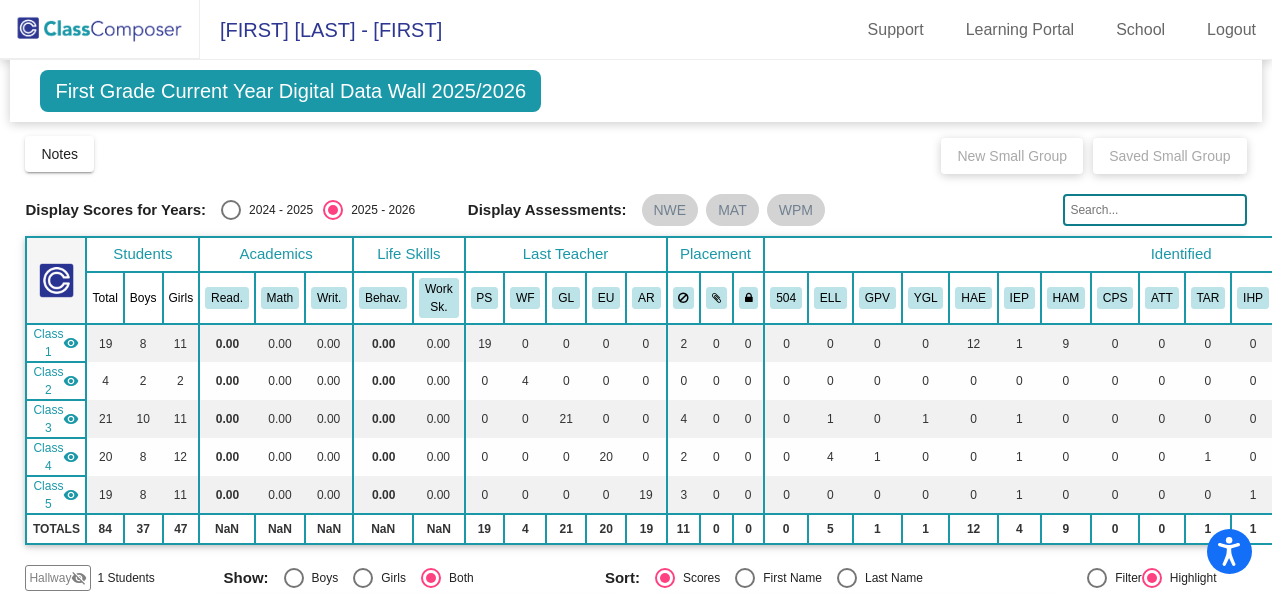 scroll, scrollTop: 0, scrollLeft: 0, axis: both 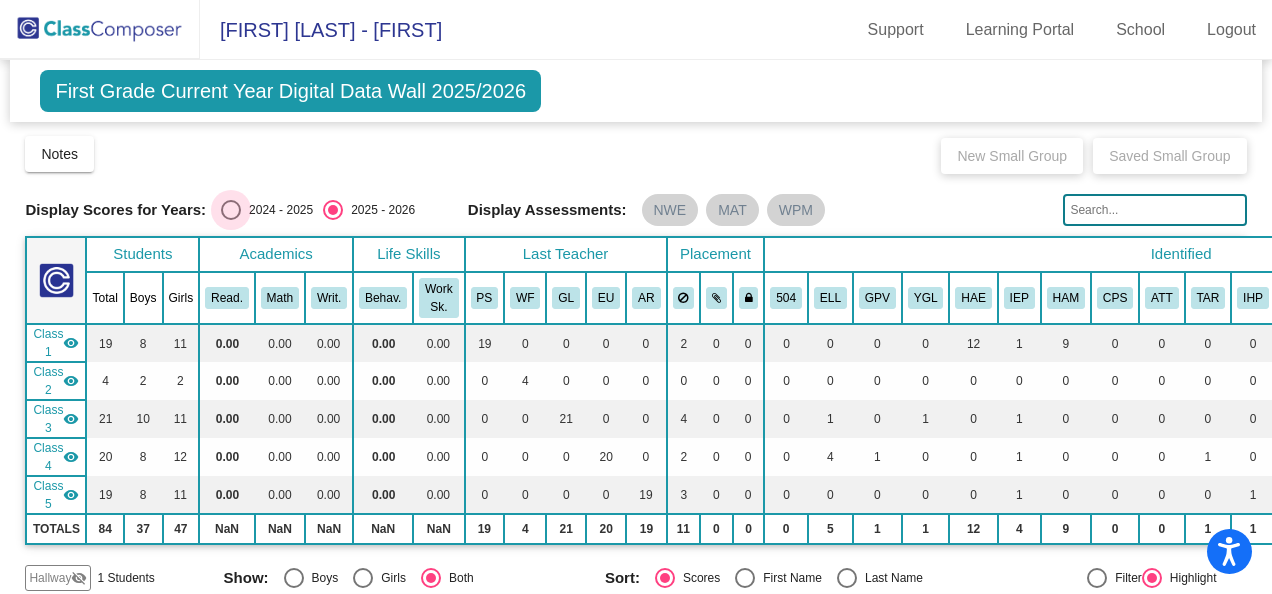 click at bounding box center (231, 210) 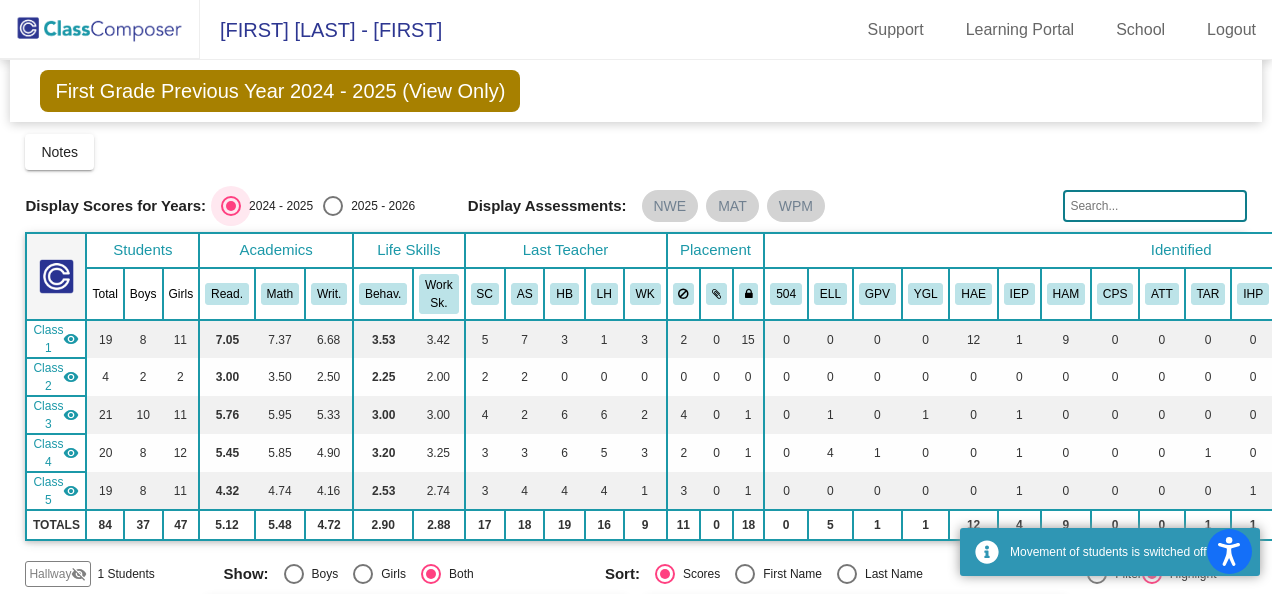 click on "2025 - 2026" at bounding box center [332, 216] 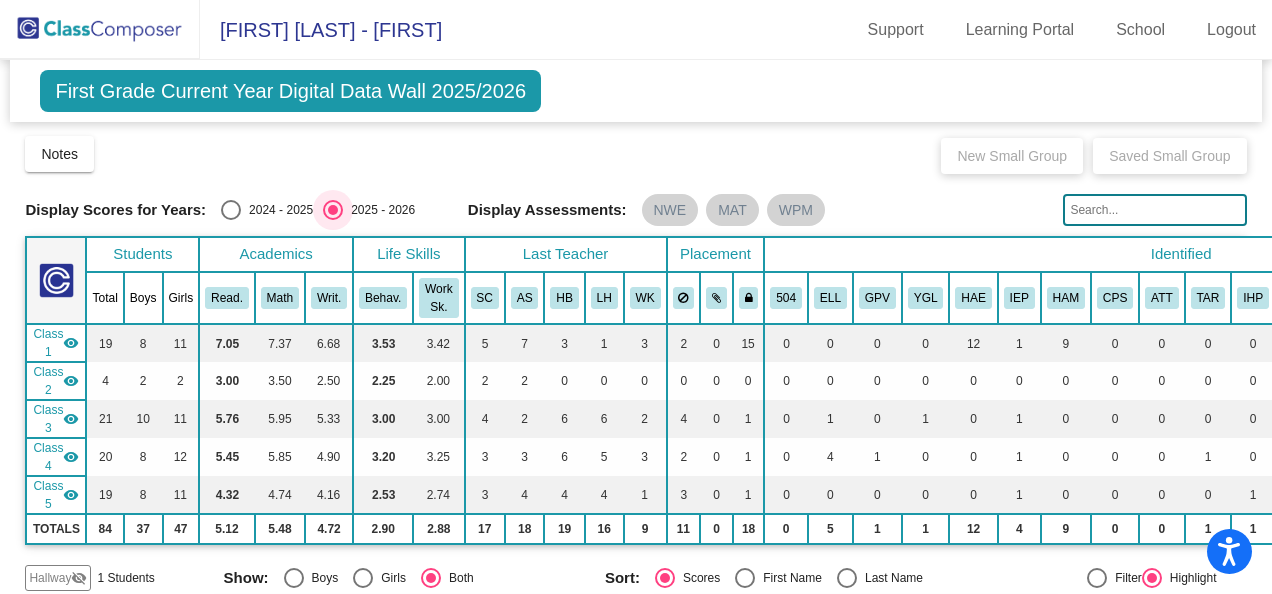 click on "2024 - 2025" at bounding box center (230, 220) 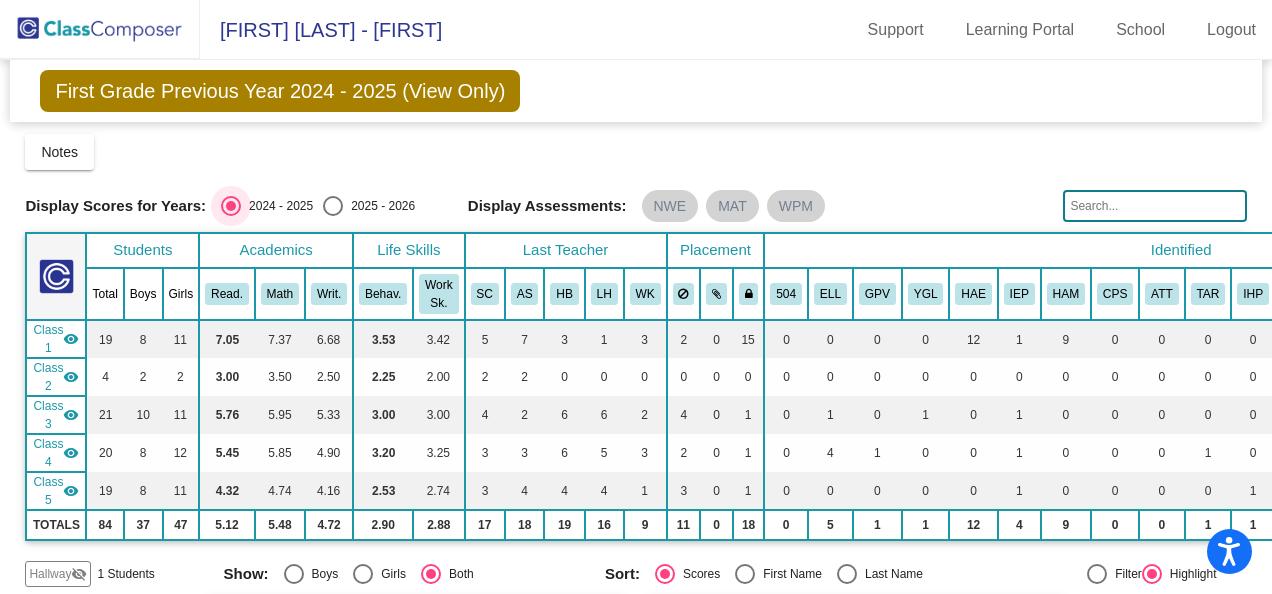 click on "2025 - 2026" at bounding box center (332, 216) 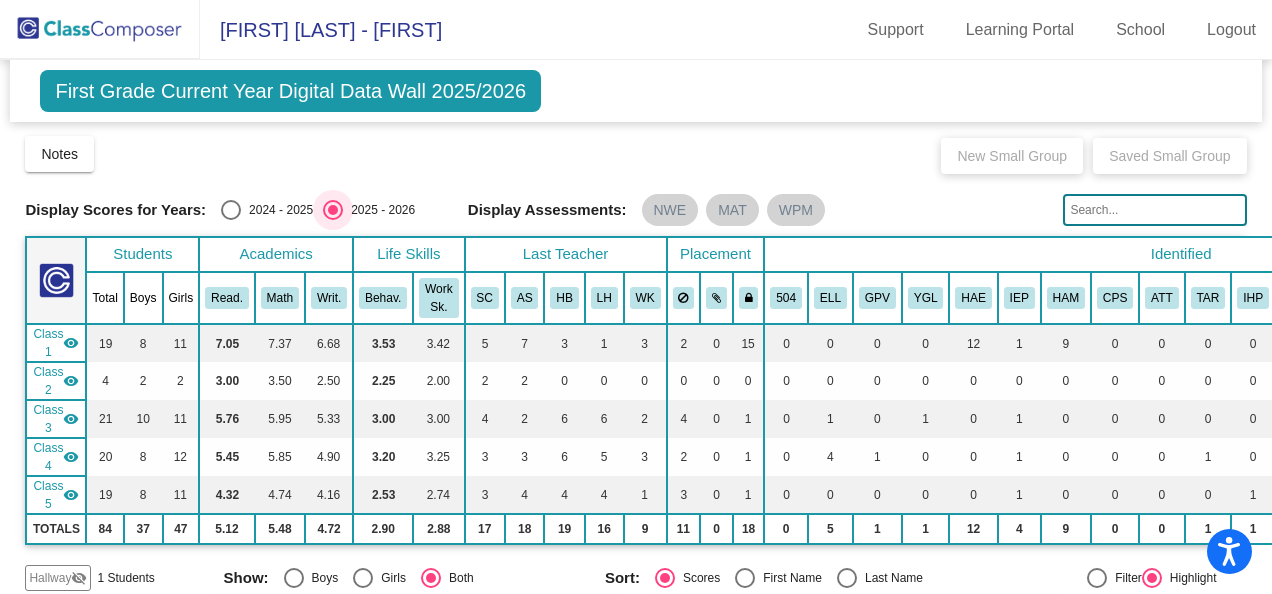click on "2024 - 2025" at bounding box center [230, 220] 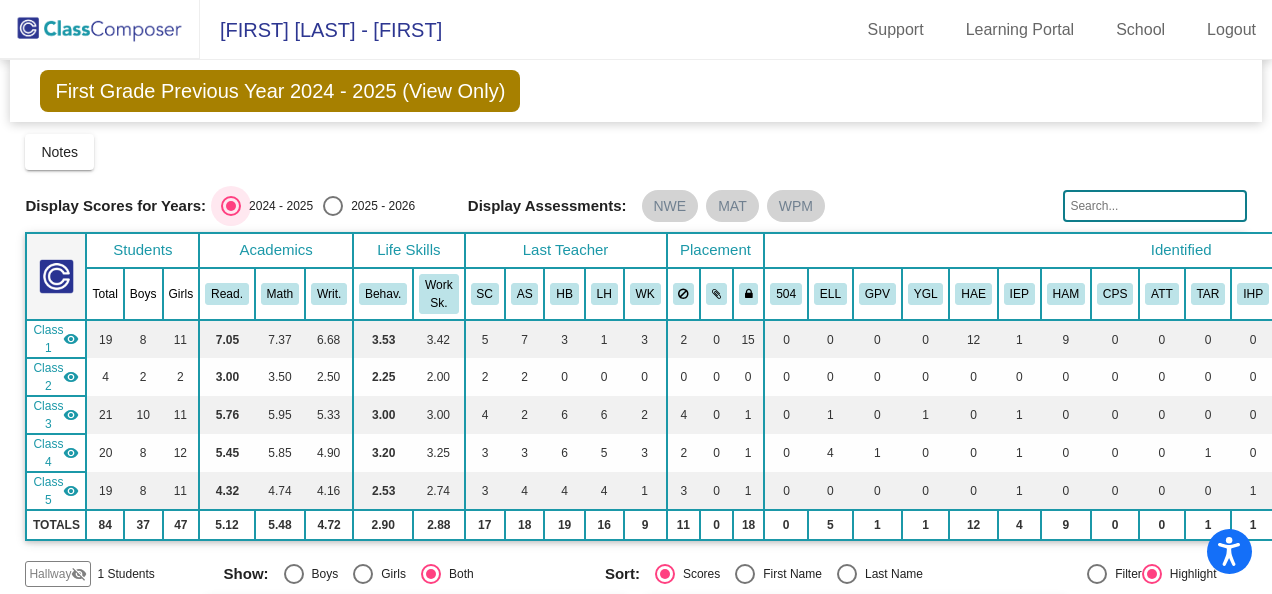 click on "Display Assessments: NWE MAT WPM" 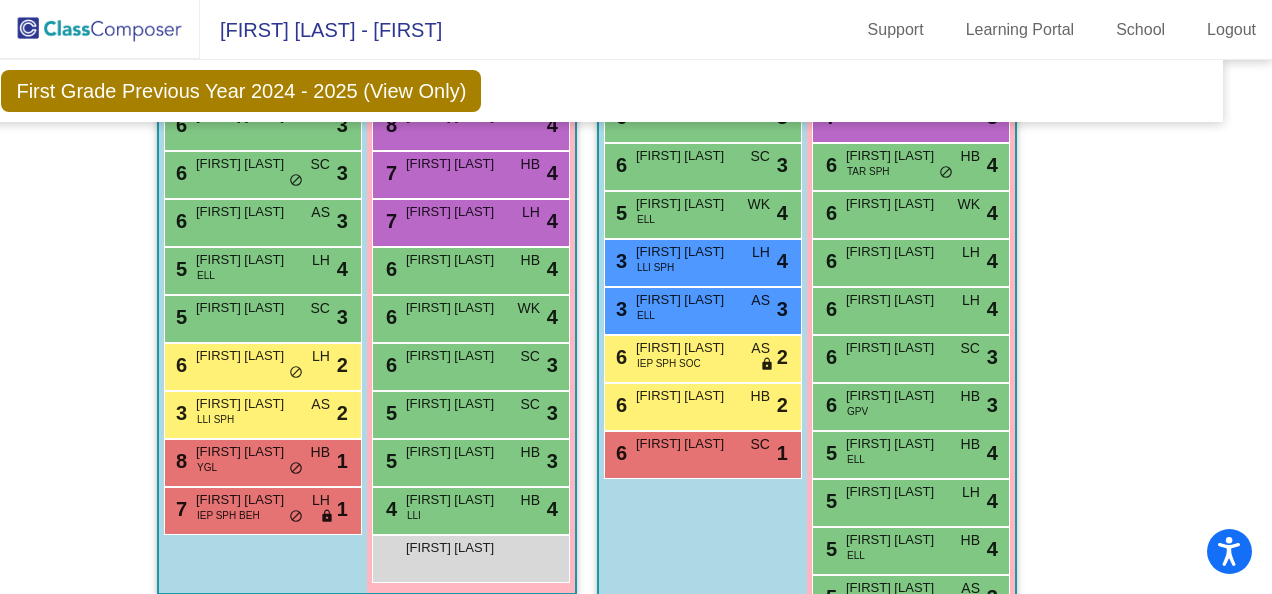 scroll, scrollTop: 1274, scrollLeft: 39, axis: both 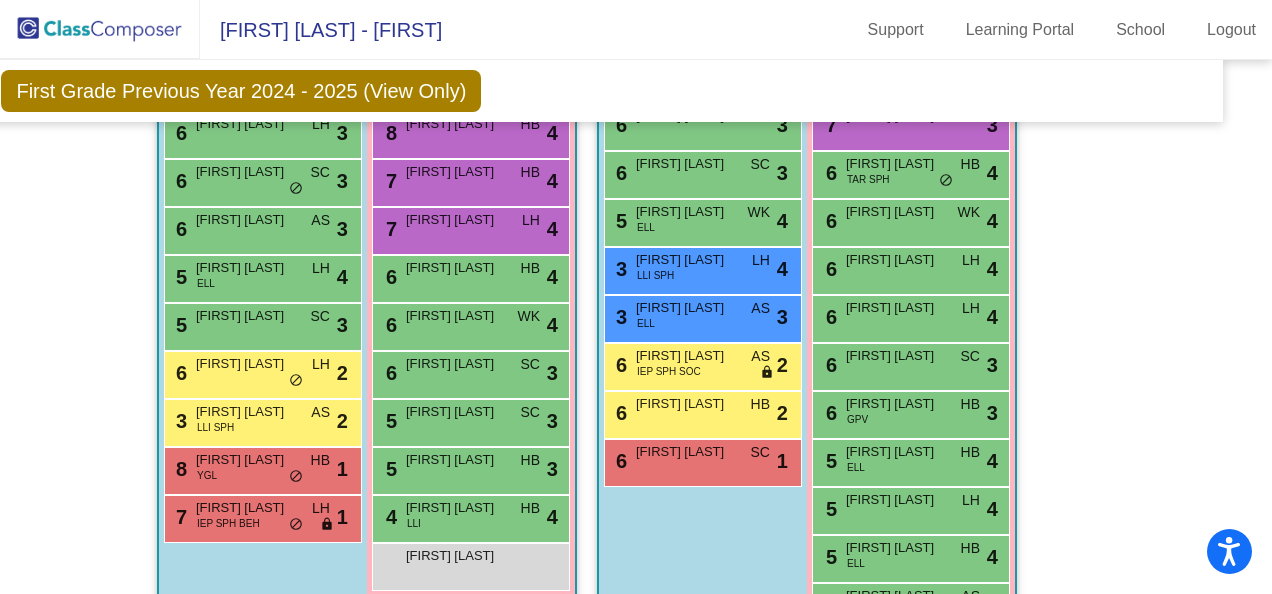 click on "Logout" 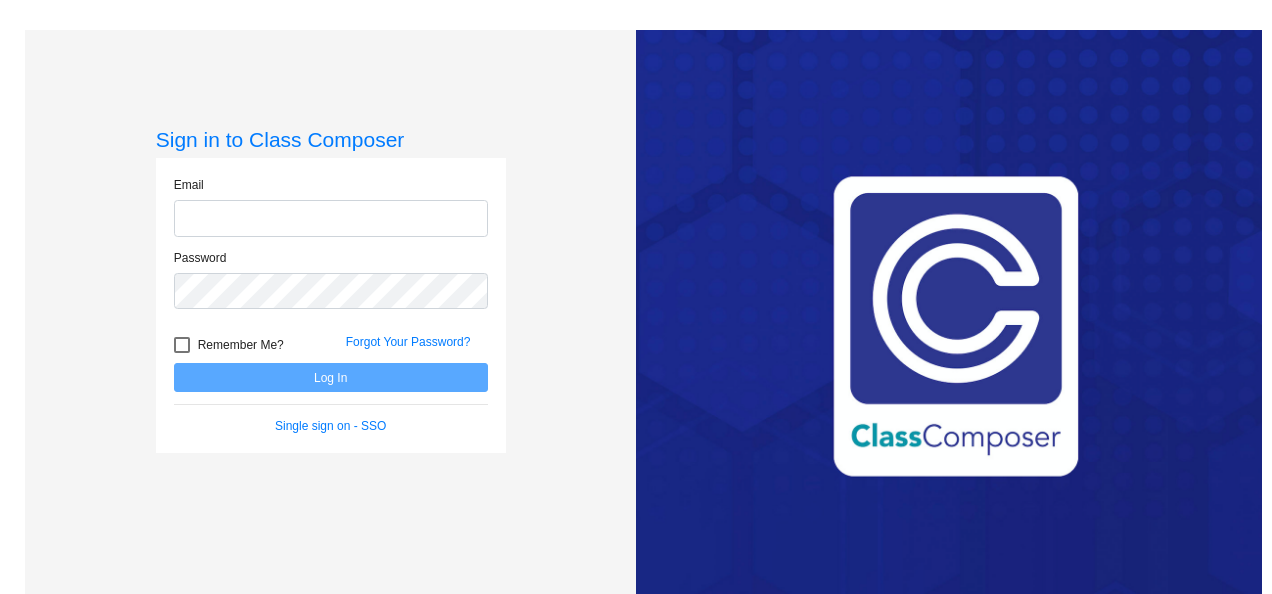 scroll, scrollTop: 0, scrollLeft: 0, axis: both 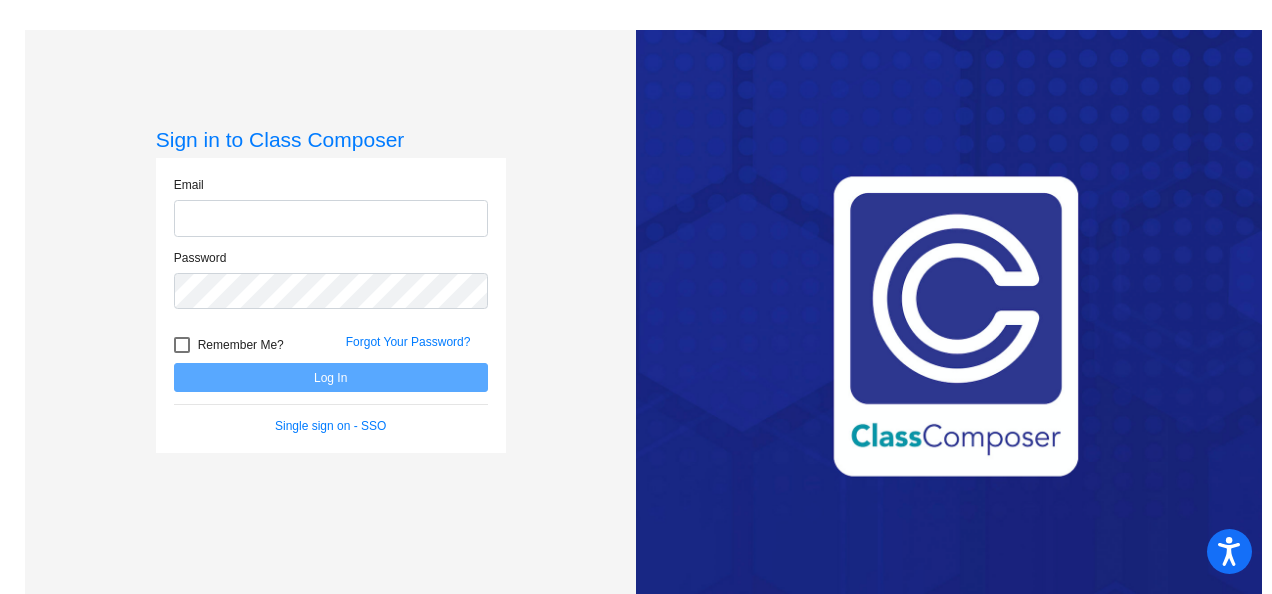 type on "[EMAIL]" 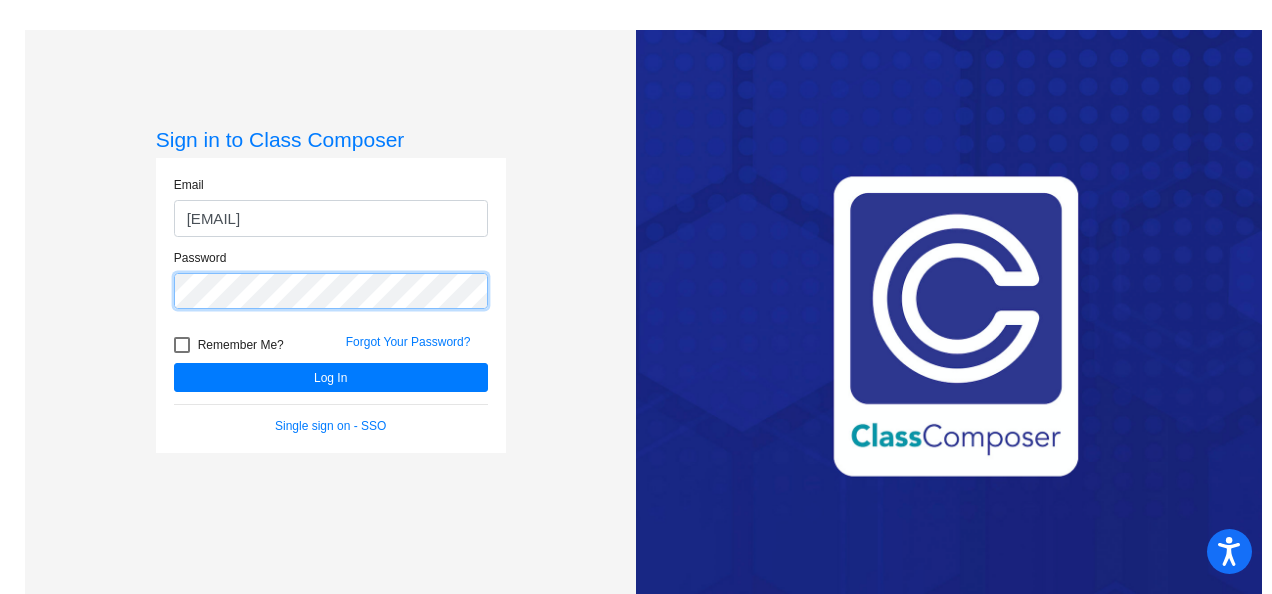 click on "Log In" 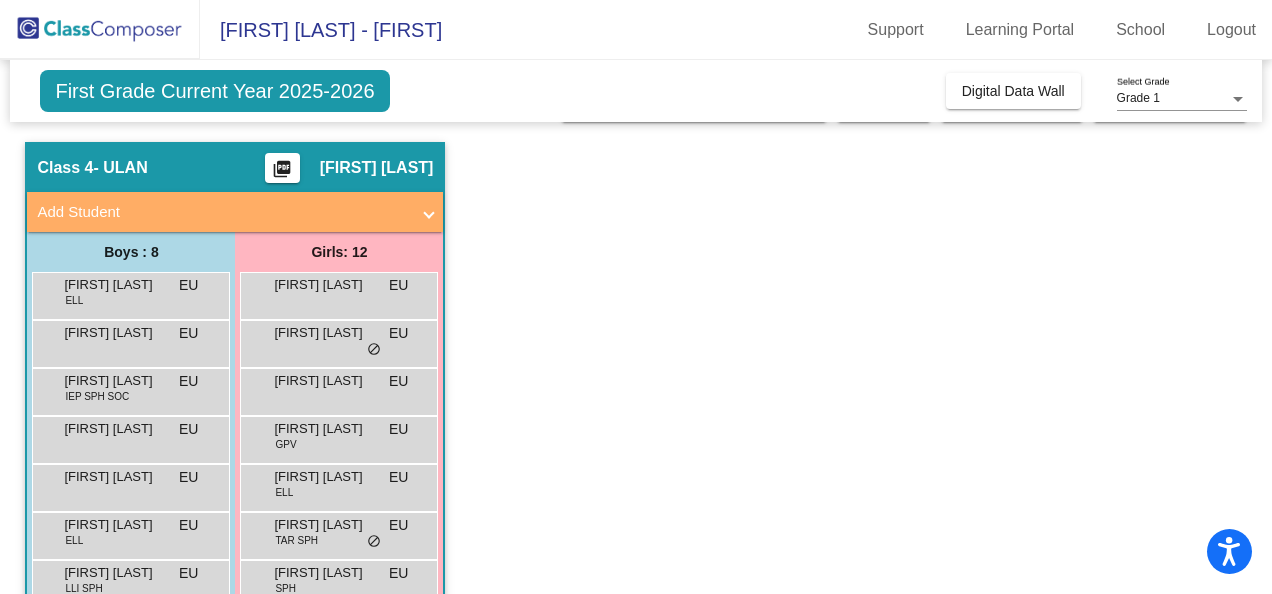 scroll, scrollTop: 0, scrollLeft: 0, axis: both 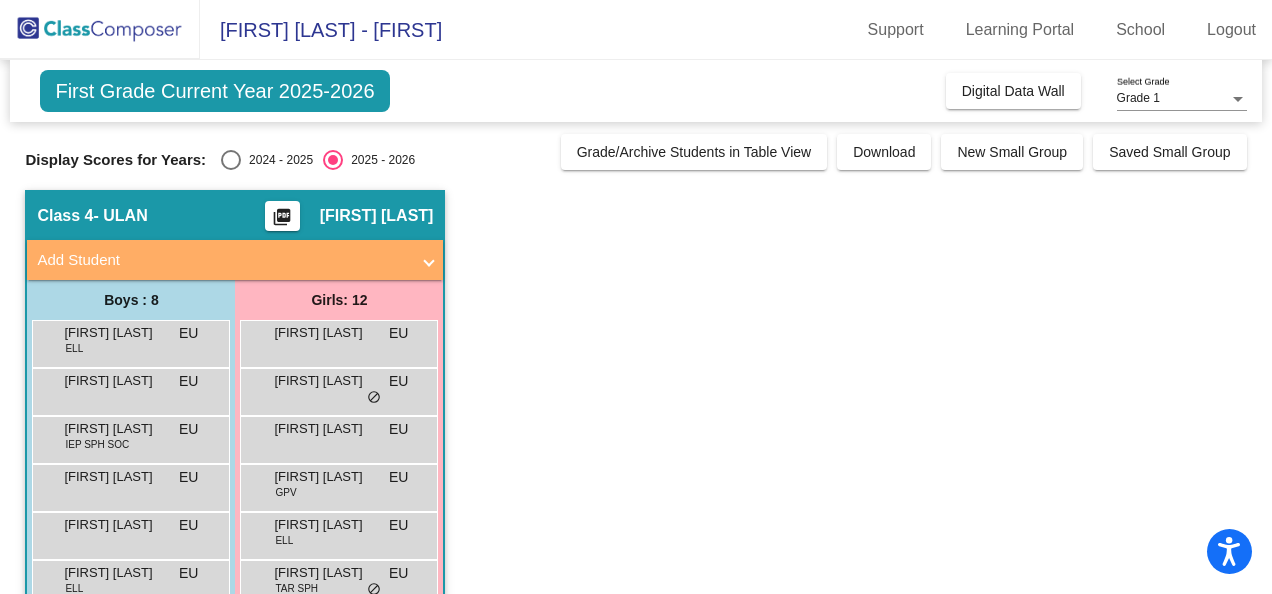 click at bounding box center [231, 160] 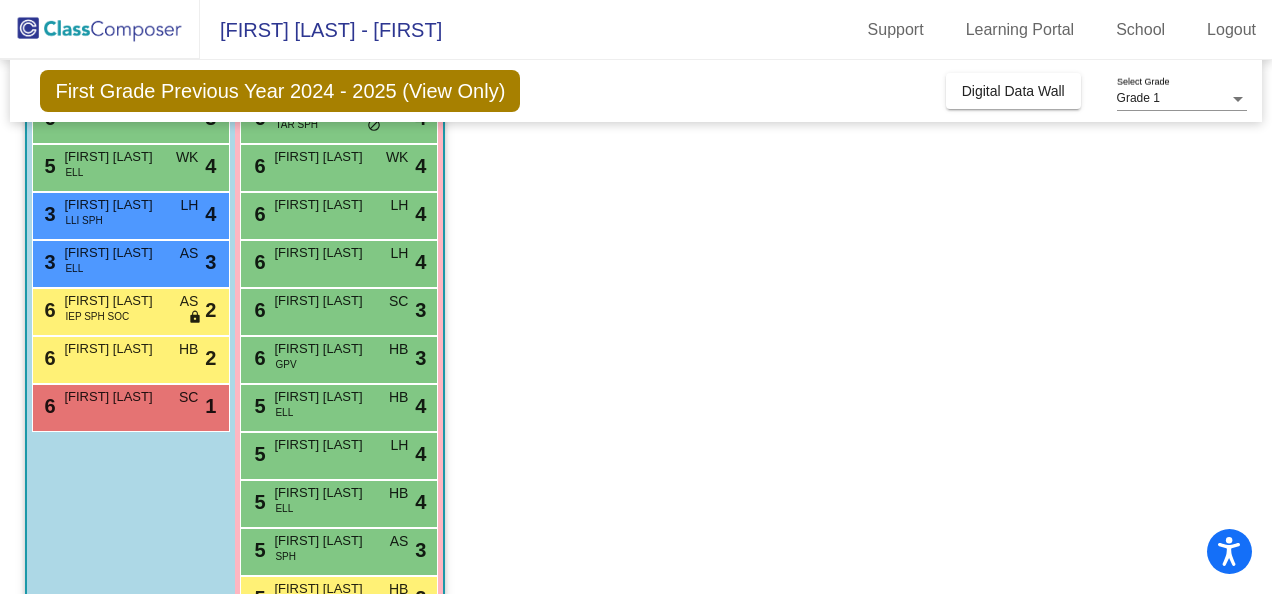 scroll, scrollTop: 280, scrollLeft: 0, axis: vertical 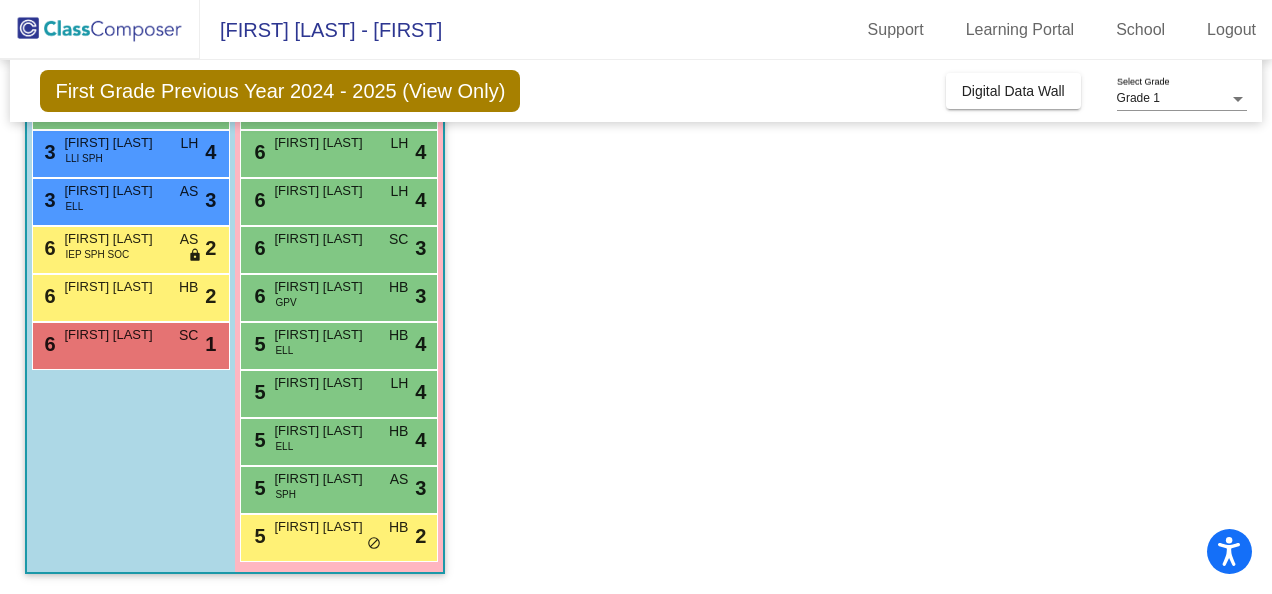 click on "5 Camora Ellis HB lock do_not_disturb_alt 2" at bounding box center [338, 535] 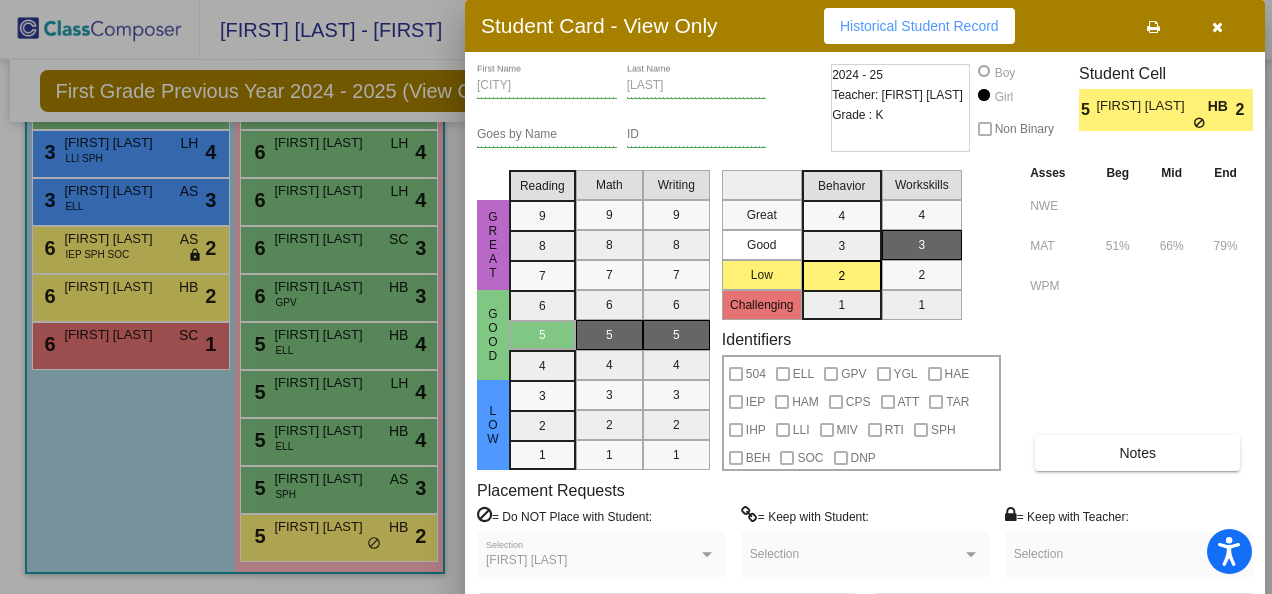click at bounding box center (1217, 27) 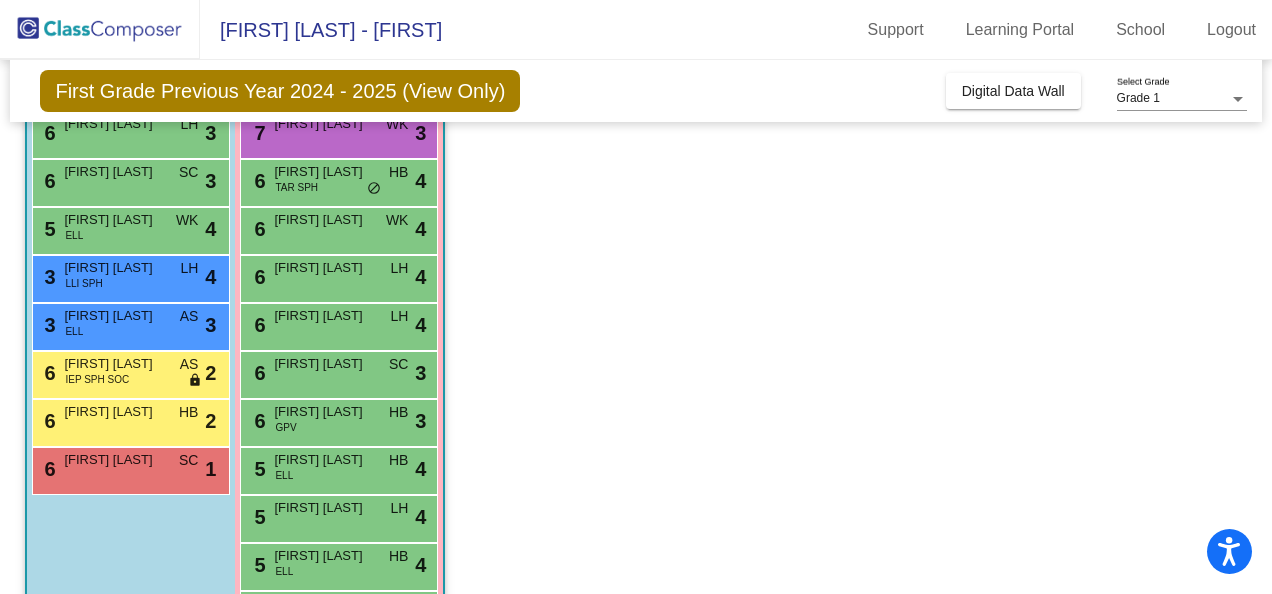 scroll, scrollTop: 205, scrollLeft: 0, axis: vertical 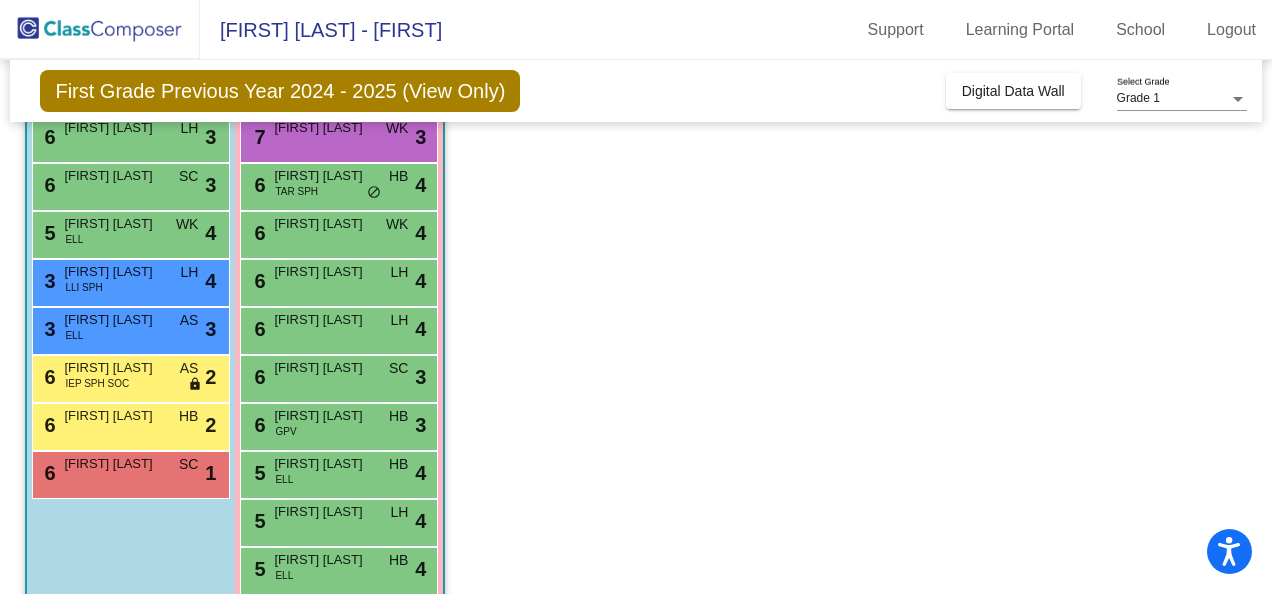 click on "6 Liana Ibarra TAR SPH HB lock do_not_disturb_alt 4" at bounding box center (338, 184) 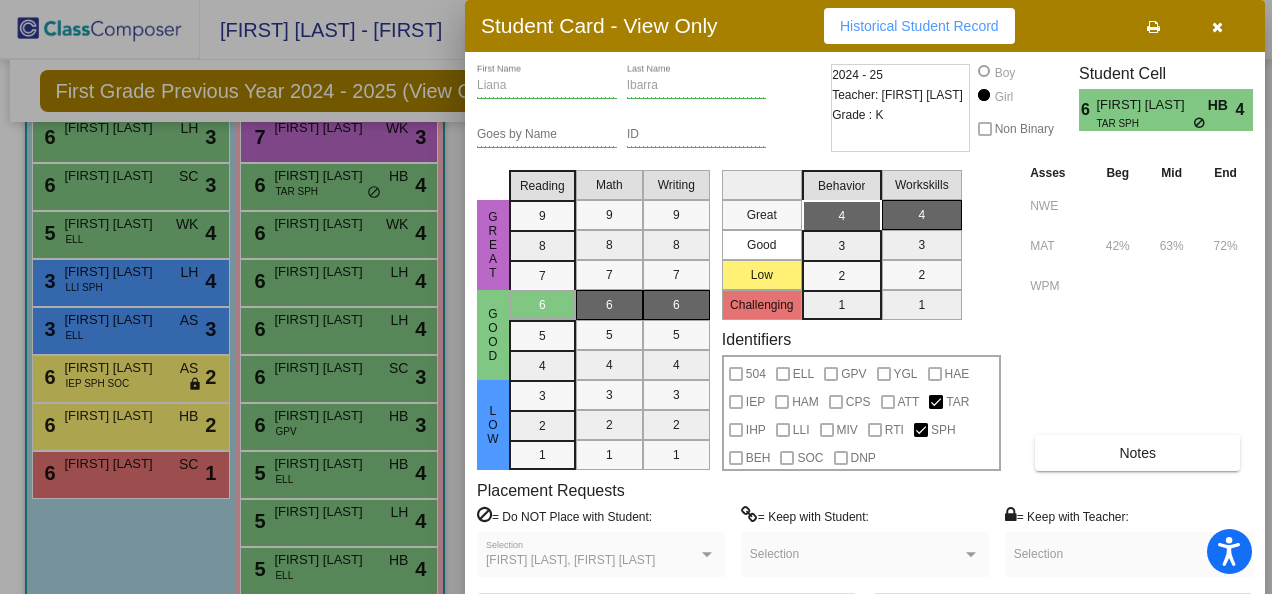 click at bounding box center (1217, 27) 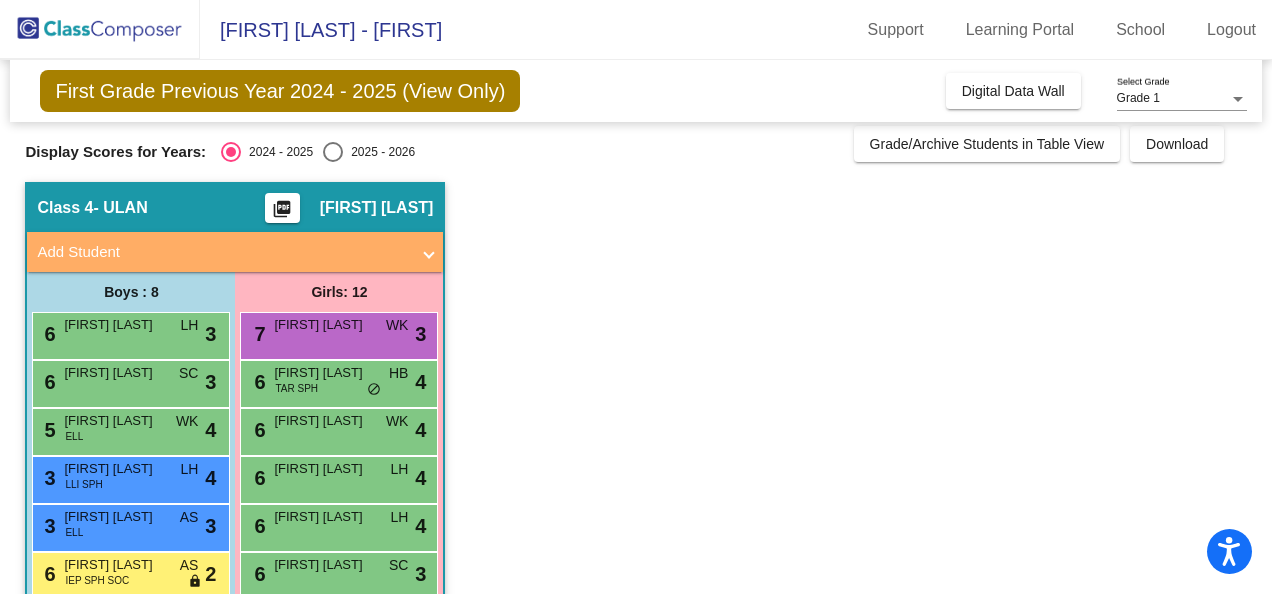 scroll, scrollTop: 0, scrollLeft: 0, axis: both 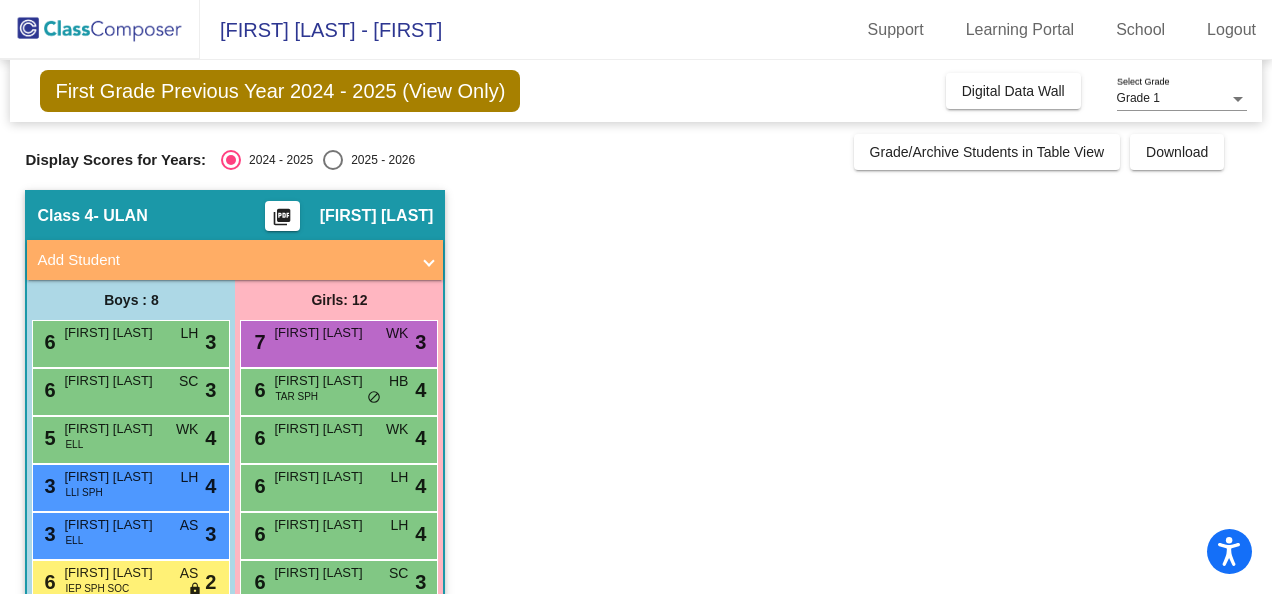 click on "Digital Data Wall" 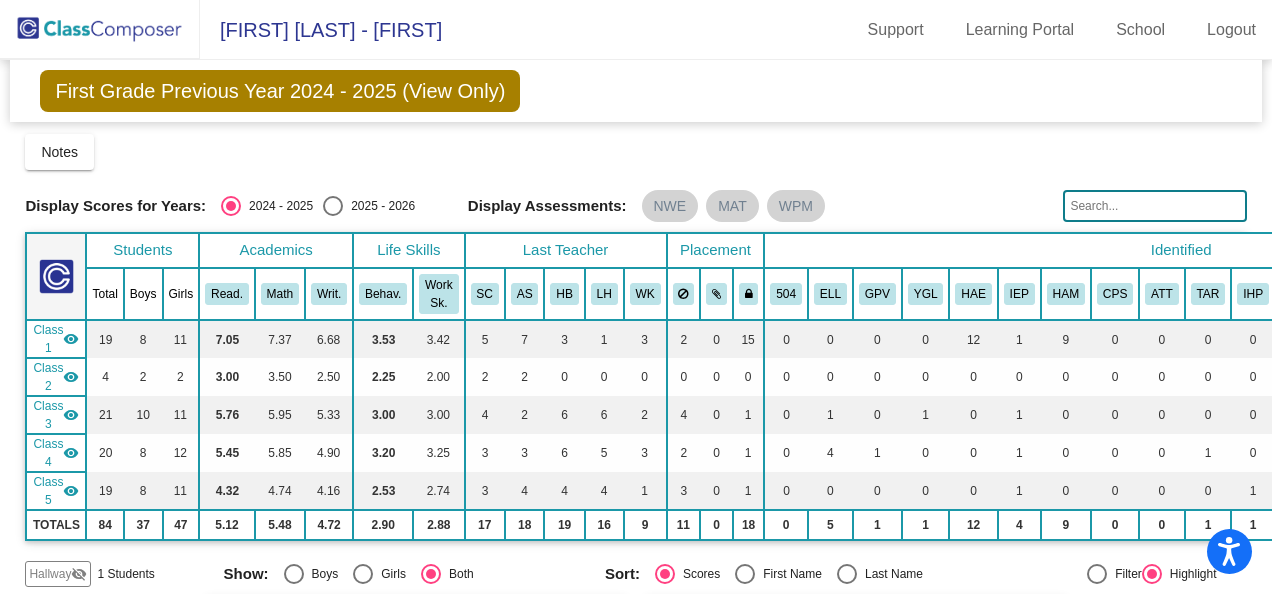 click on "Logout" 